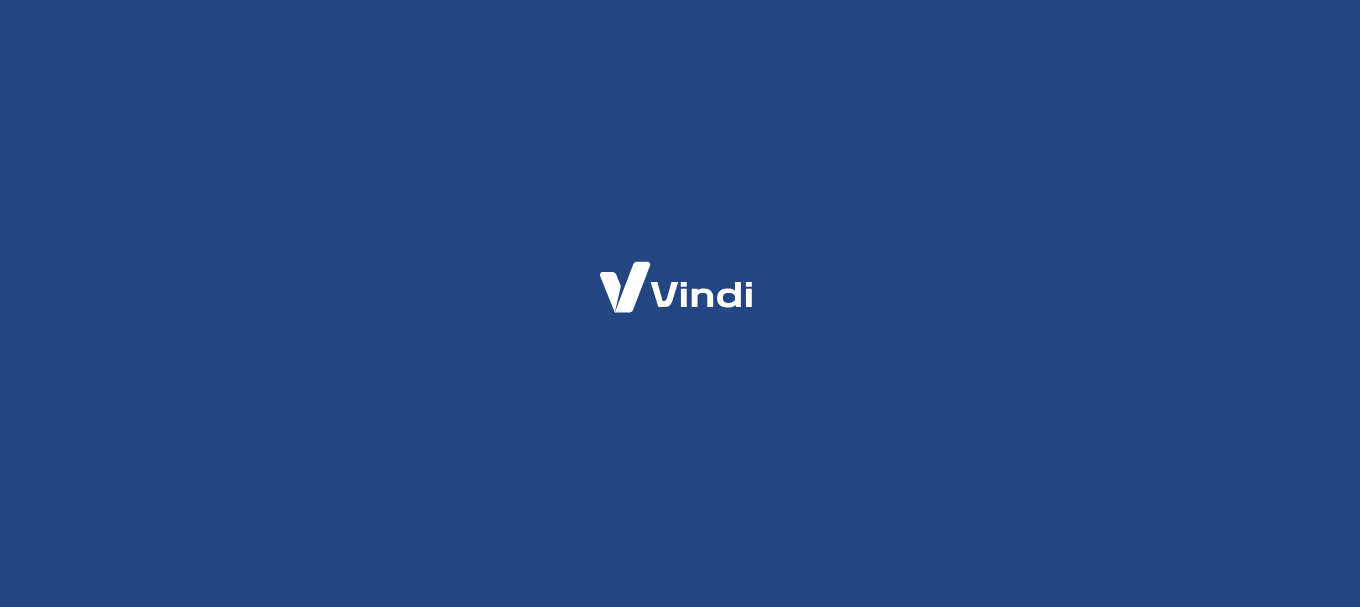 scroll, scrollTop: 0, scrollLeft: 0, axis: both 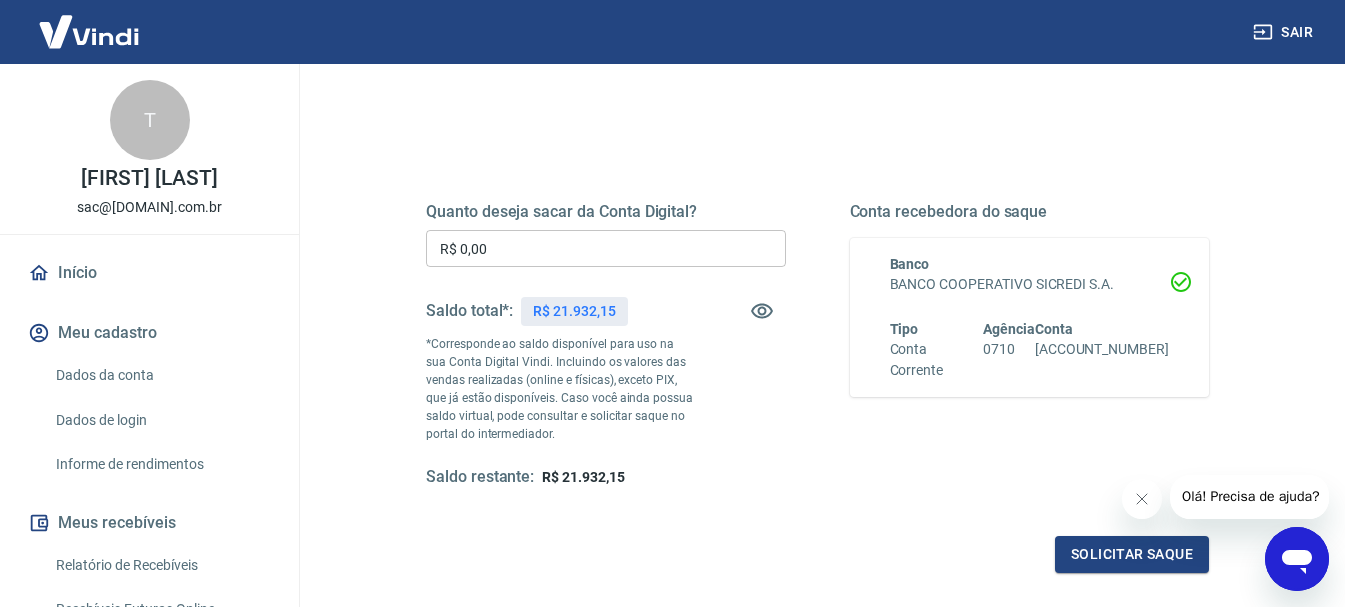 click on "R$ 0,00" at bounding box center [606, 248] 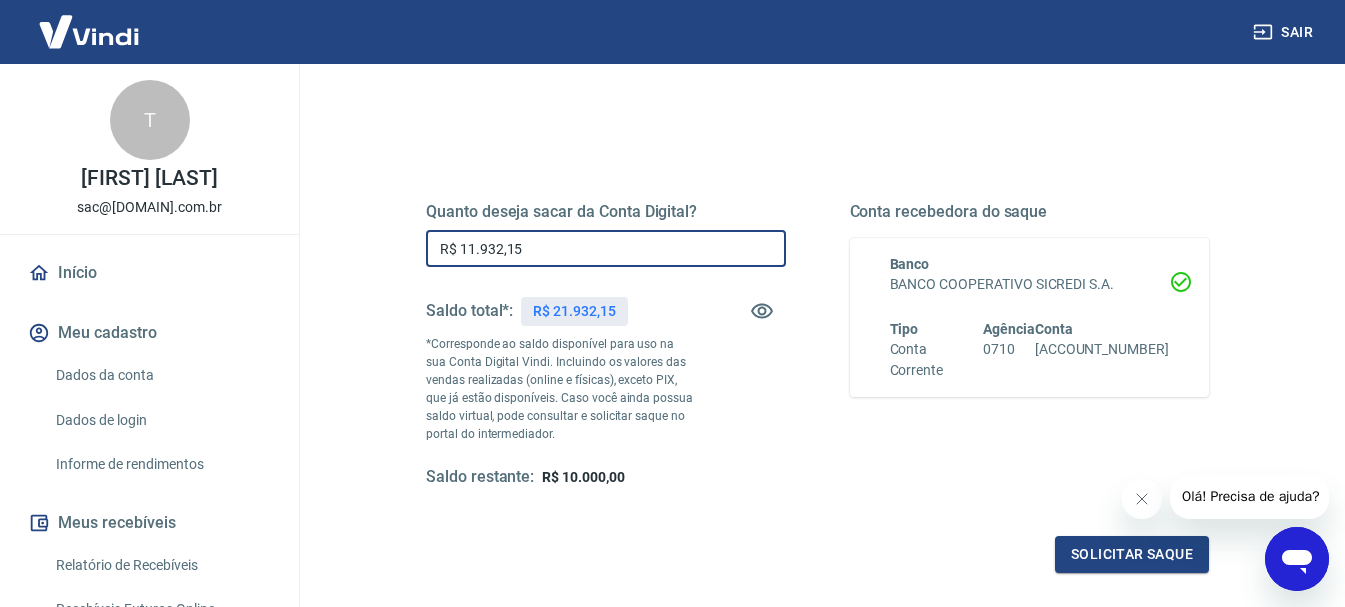 type on "R$ 11.932,15" 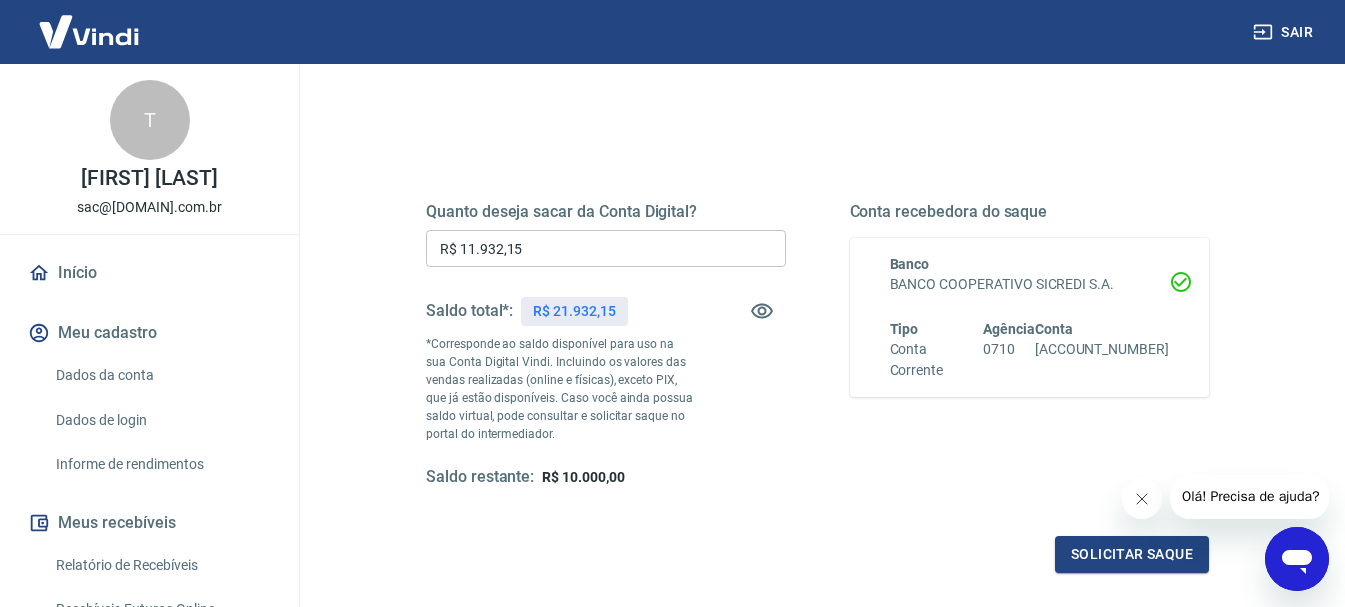 click 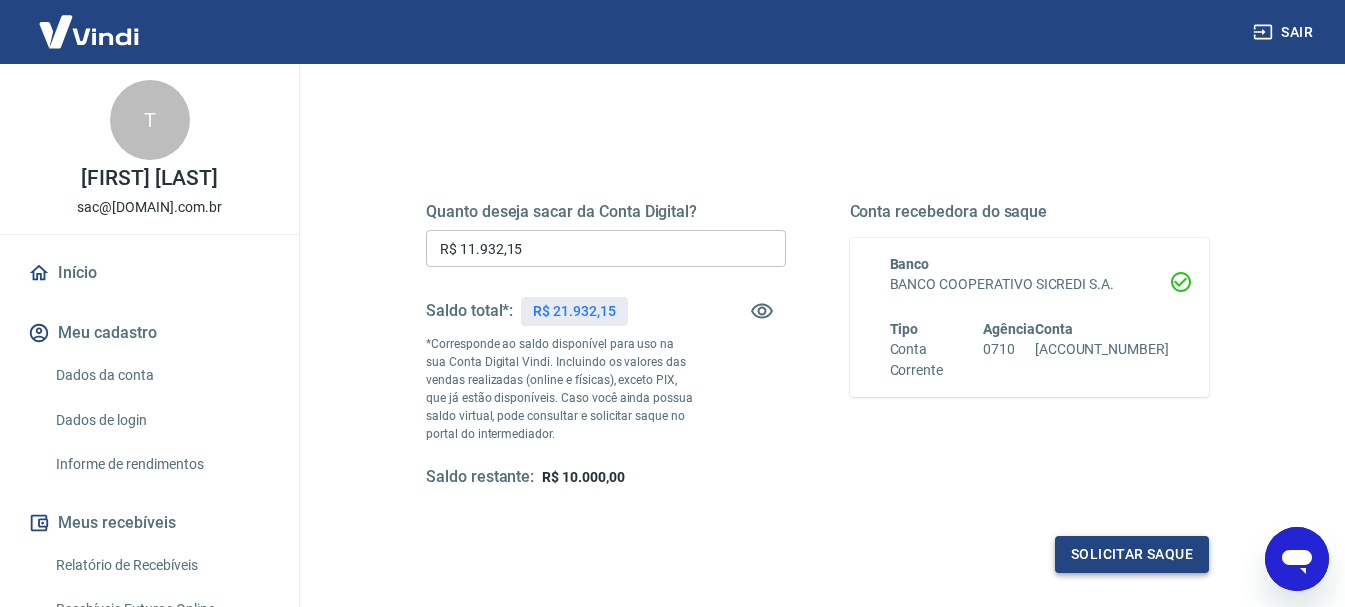 click on "Solicitar saque" at bounding box center (1132, 554) 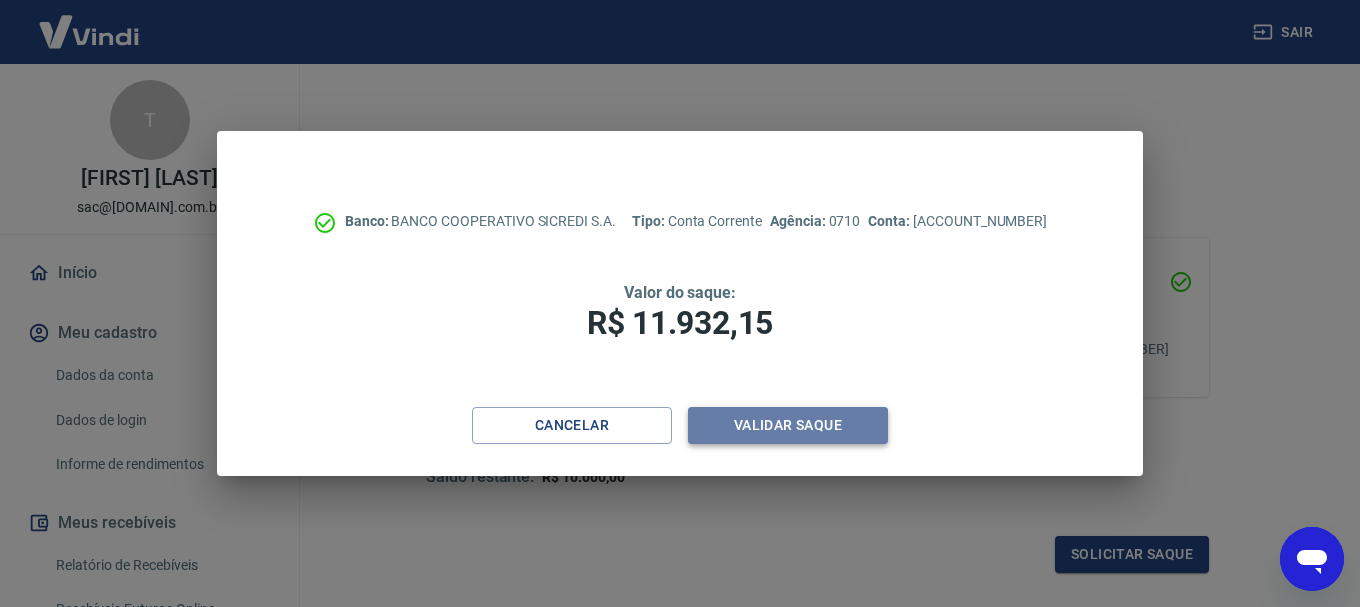 click on "Validar saque" at bounding box center (788, 425) 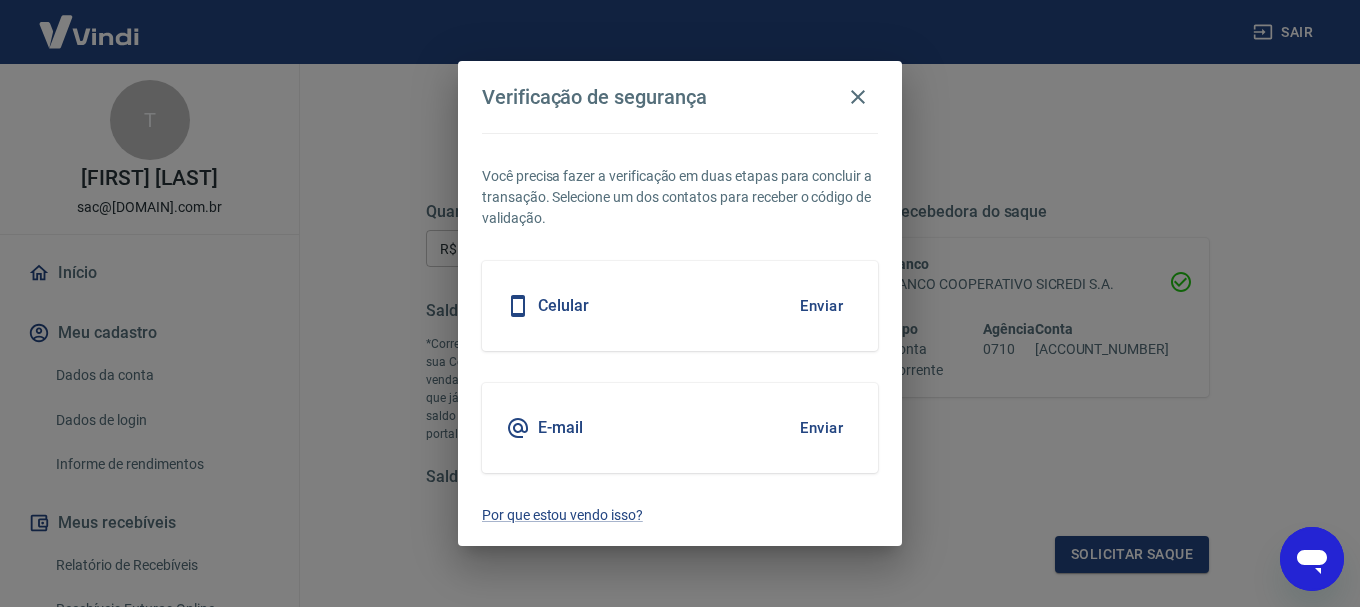 click on "Enviar" at bounding box center (821, 306) 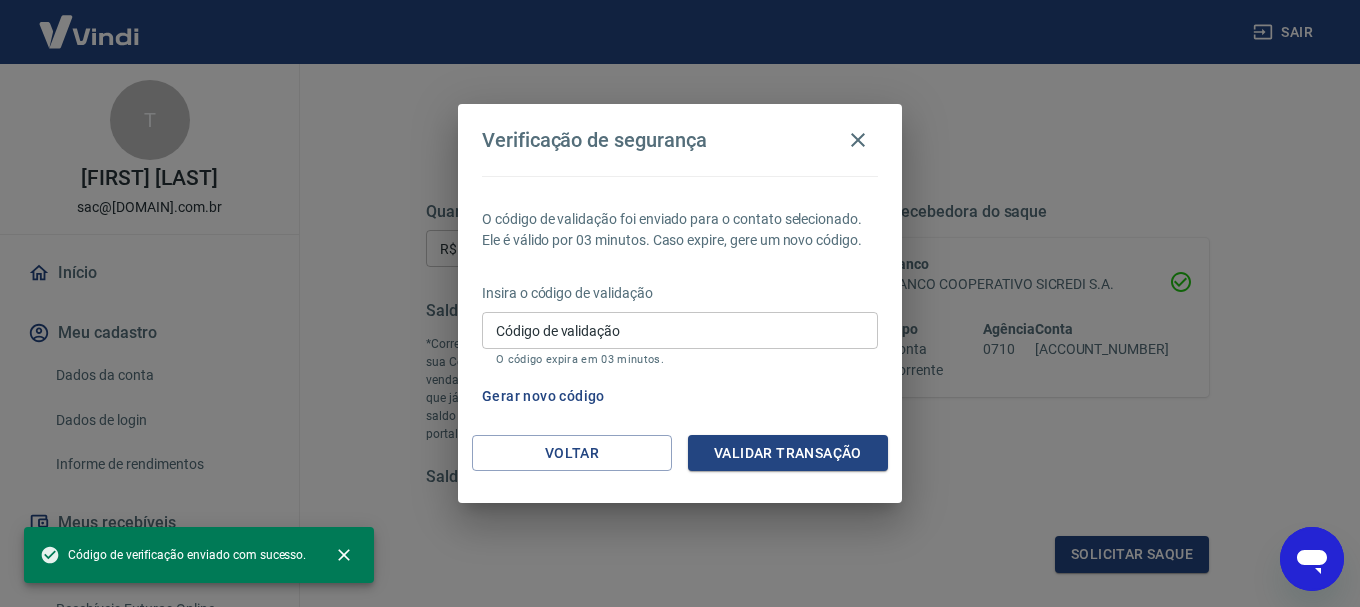 click on "Código de validação" at bounding box center (680, 330) 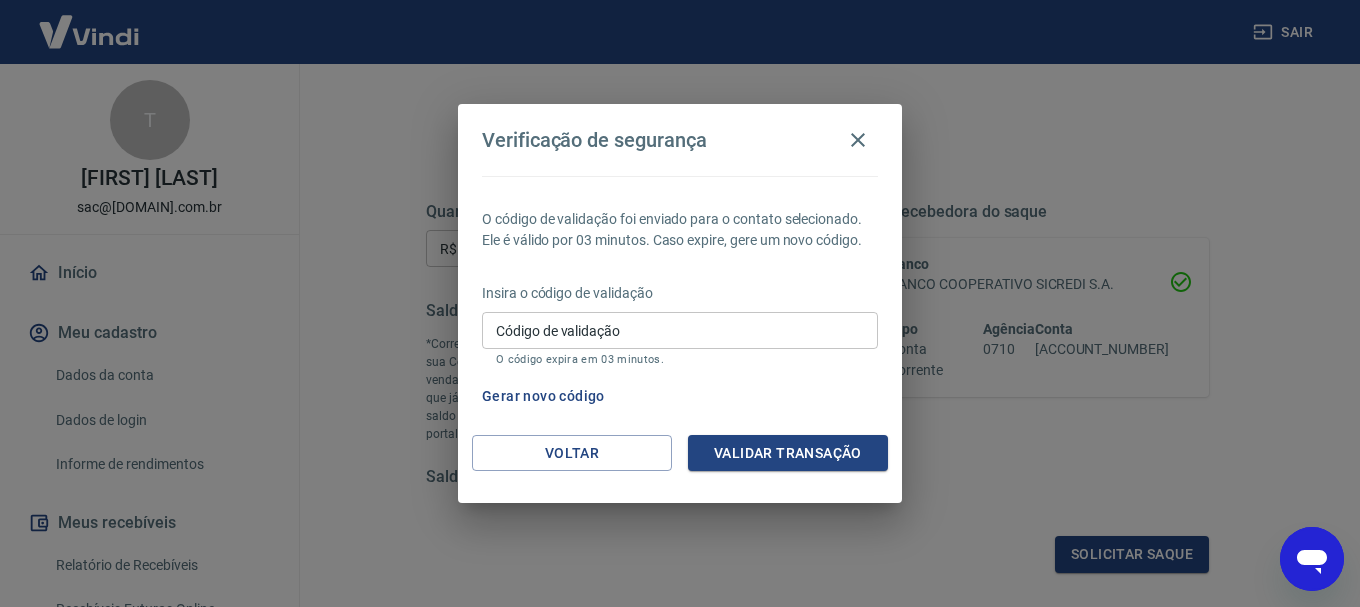 click on "O código de validação foi enviado para o contato selecionado. Ele é válido por 03 minutos. Caso expire, gere um novo código. Insira o código de validação Código de validação Código de validação O código expira em 03 minutos. Gerar novo código" at bounding box center [680, 305] 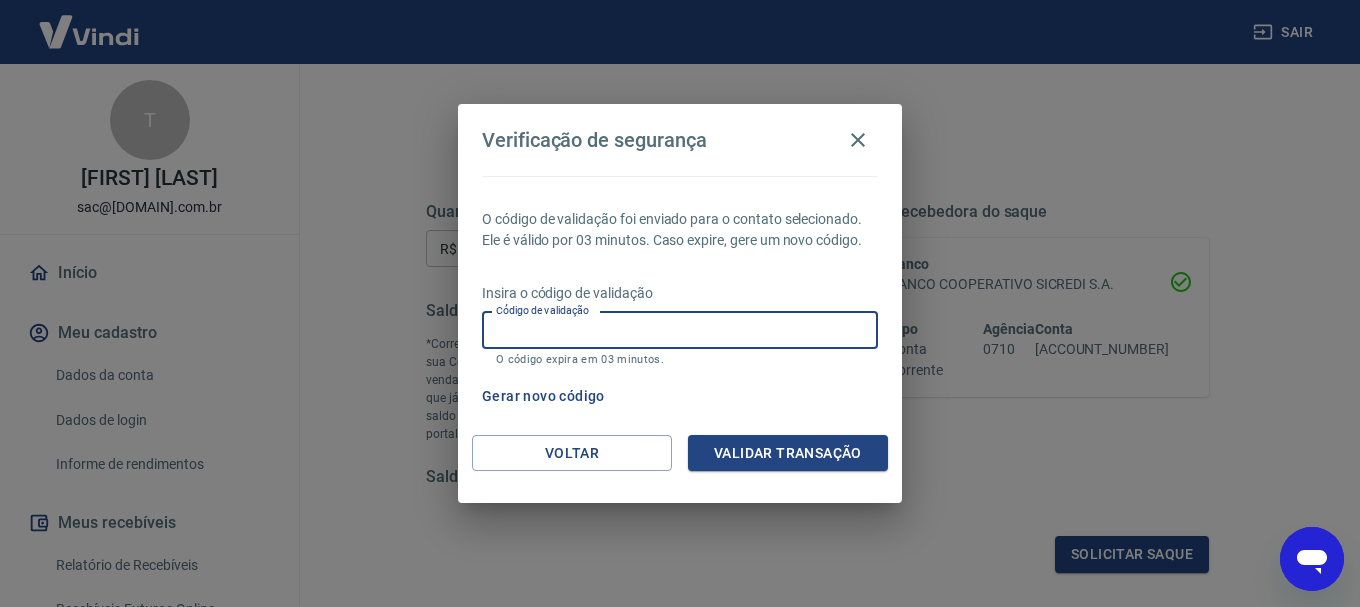 click on "Código de validação" at bounding box center (680, 330) 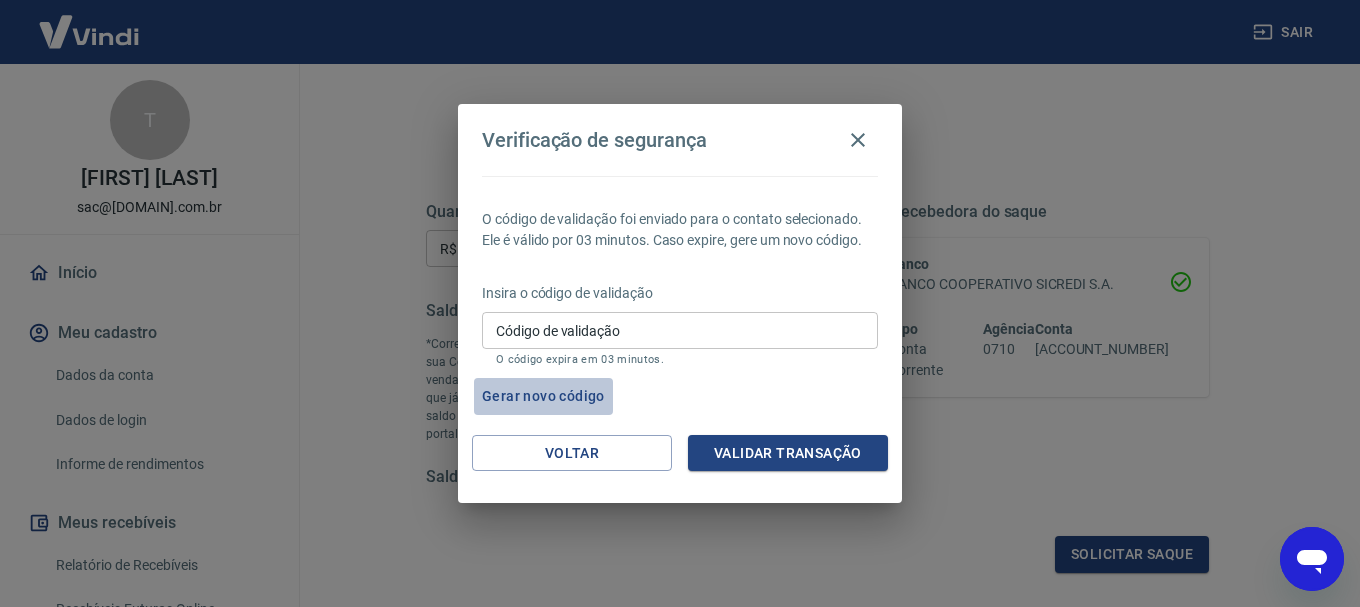 click on "Gerar novo código" at bounding box center [543, 396] 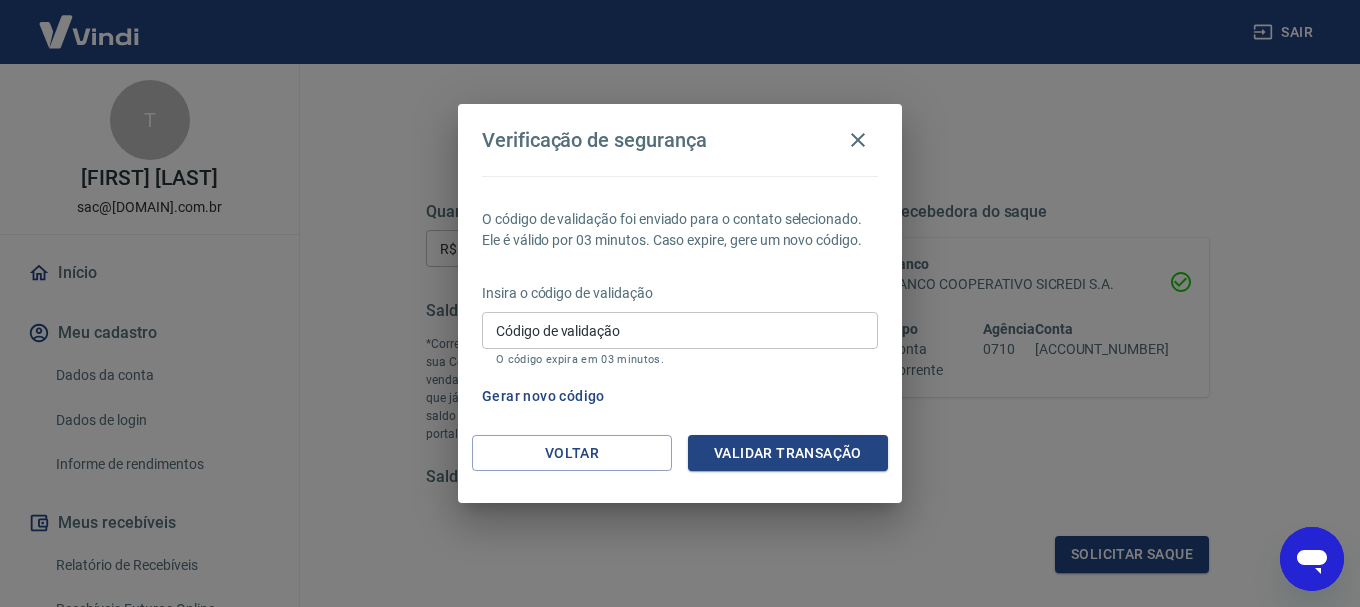 click on "Gerar novo código" at bounding box center (543, 396) 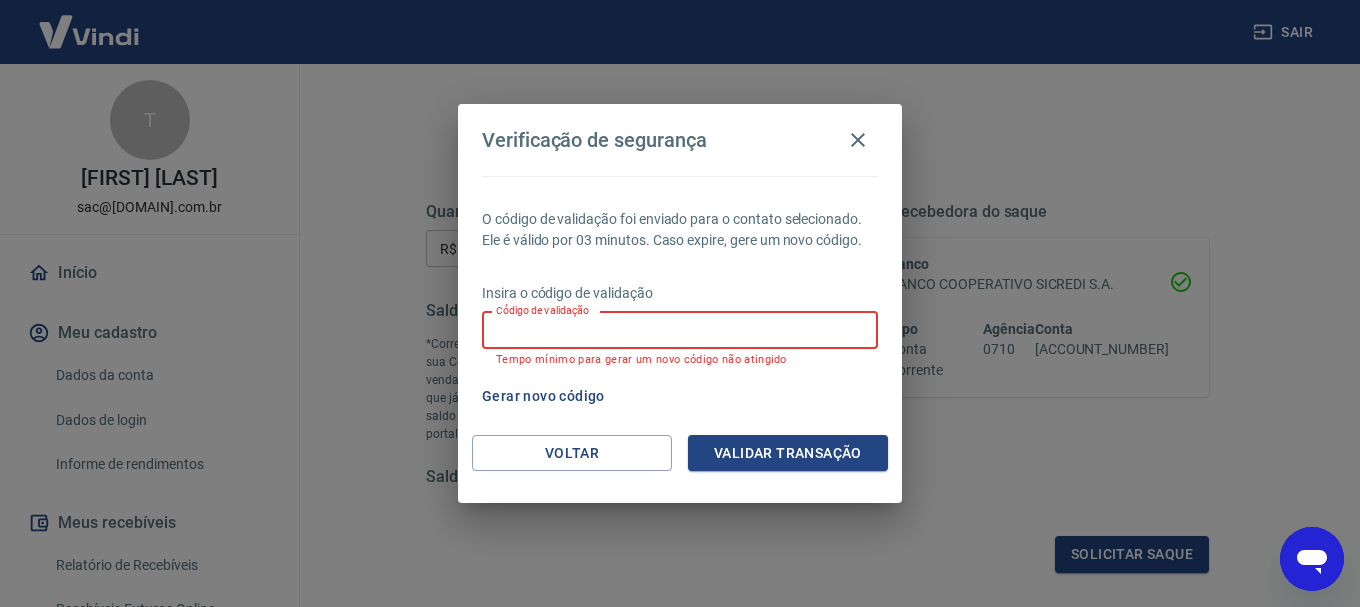 click on "Código de validação" at bounding box center (680, 330) 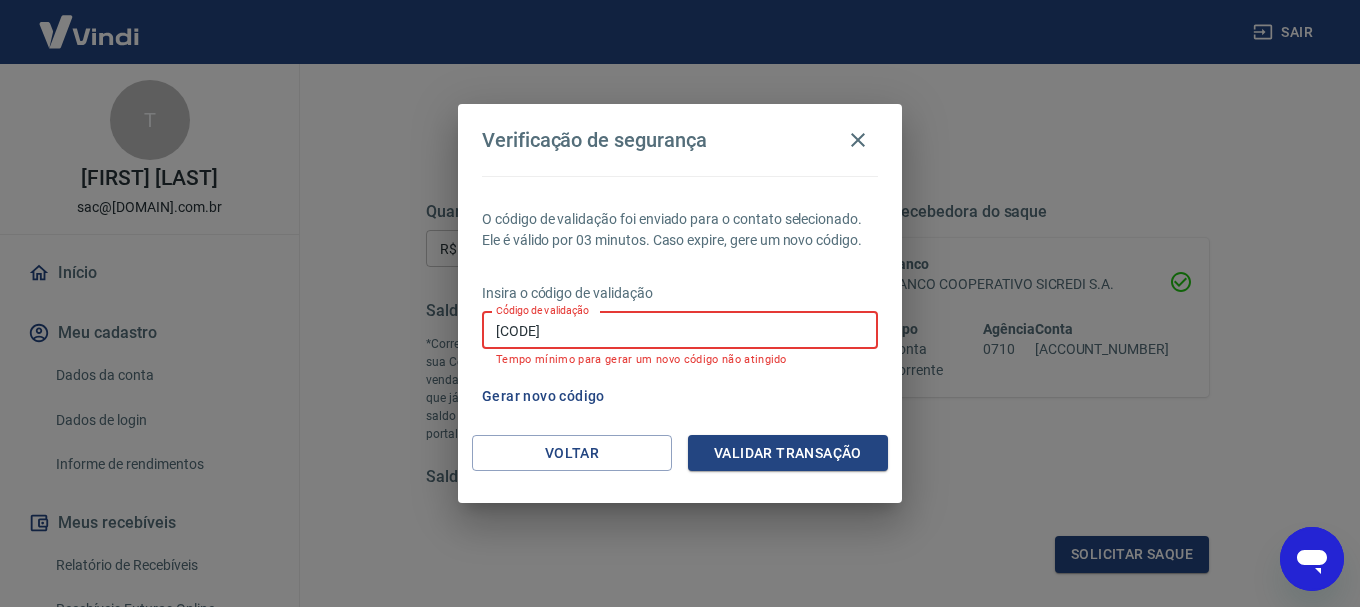 type on "[CODE]" 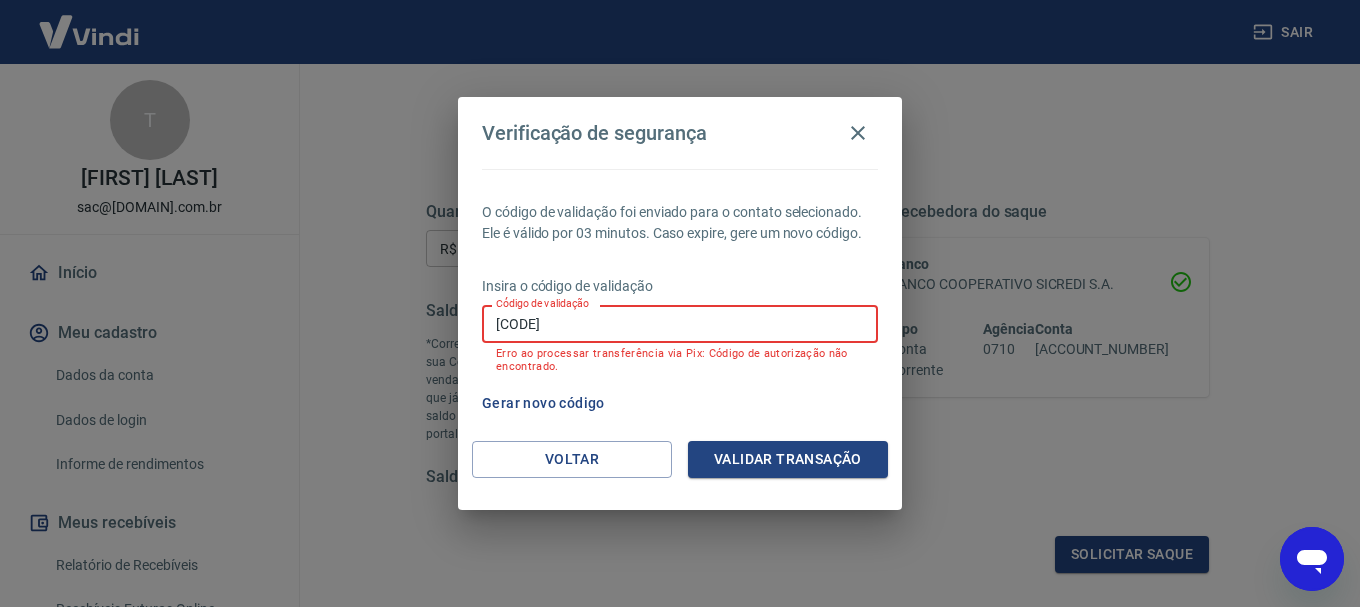 drag, startPoint x: 433, startPoint y: 324, endPoint x: 376, endPoint y: 312, distance: 58.249462 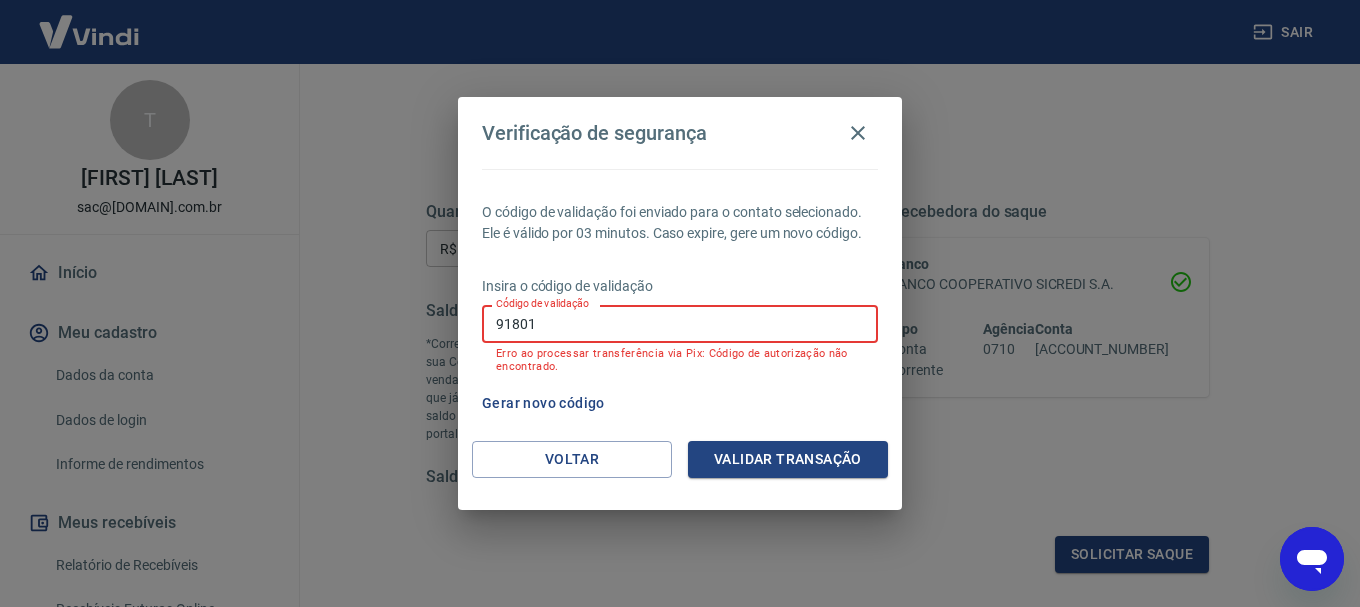 type on "[CODE]" 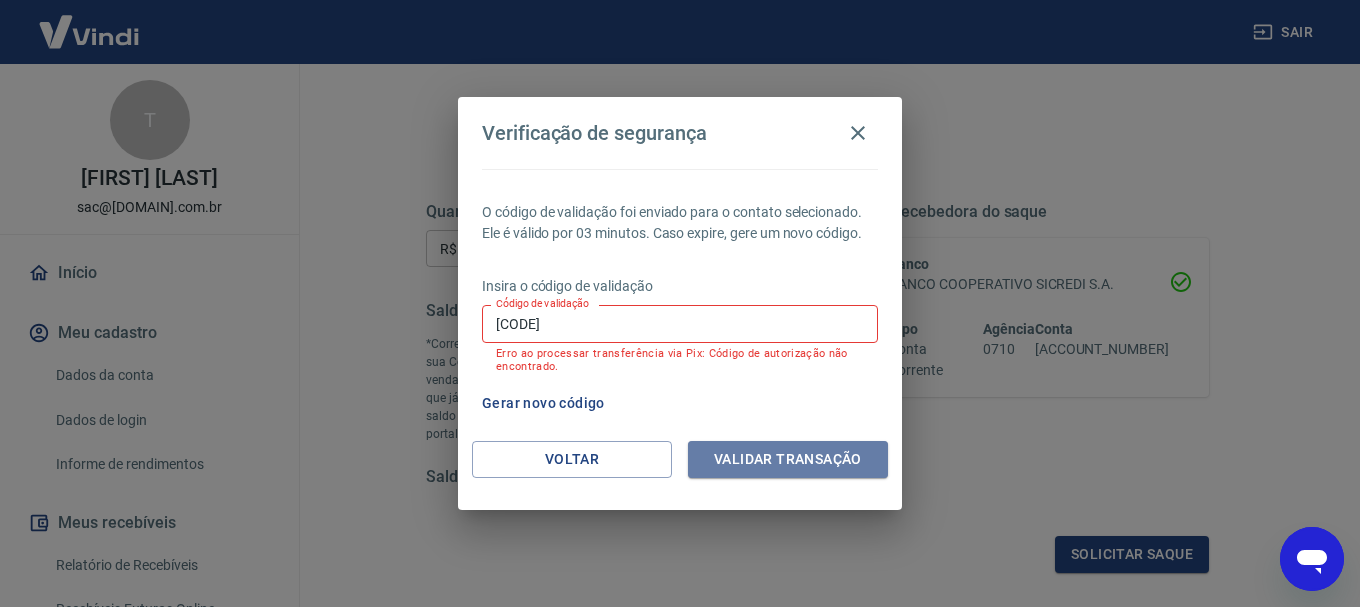 click on "Validar transação" at bounding box center [788, 459] 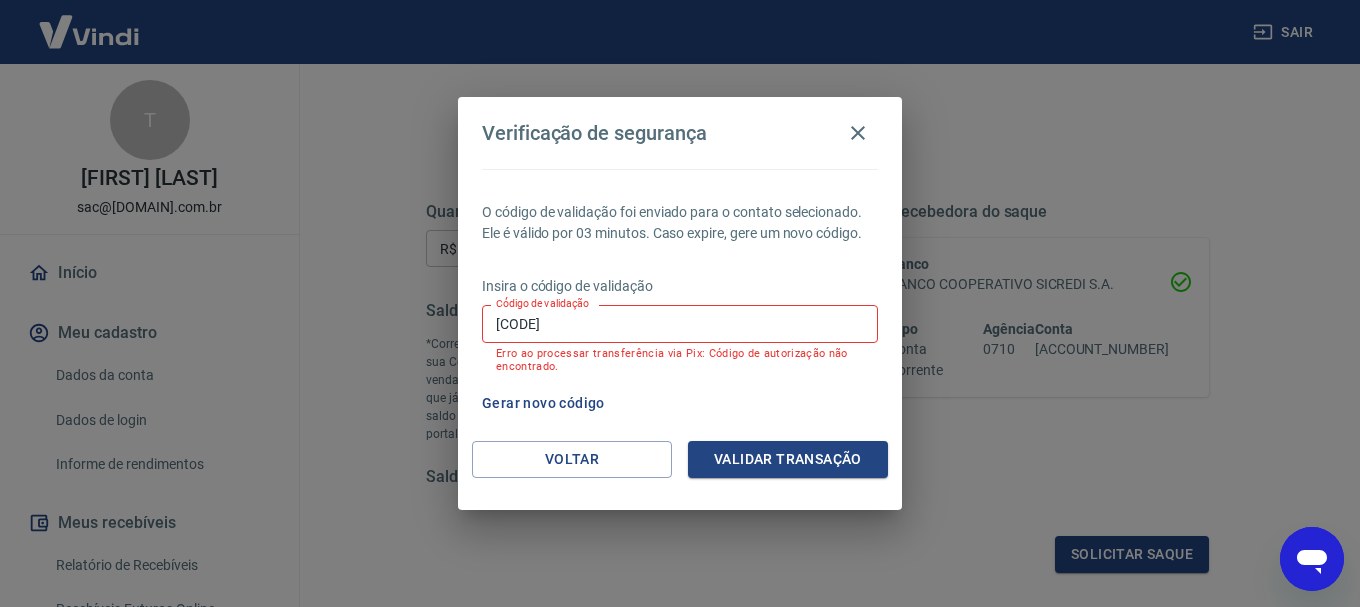 drag, startPoint x: 579, startPoint y: 316, endPoint x: 348, endPoint y: 334, distance: 231.70024 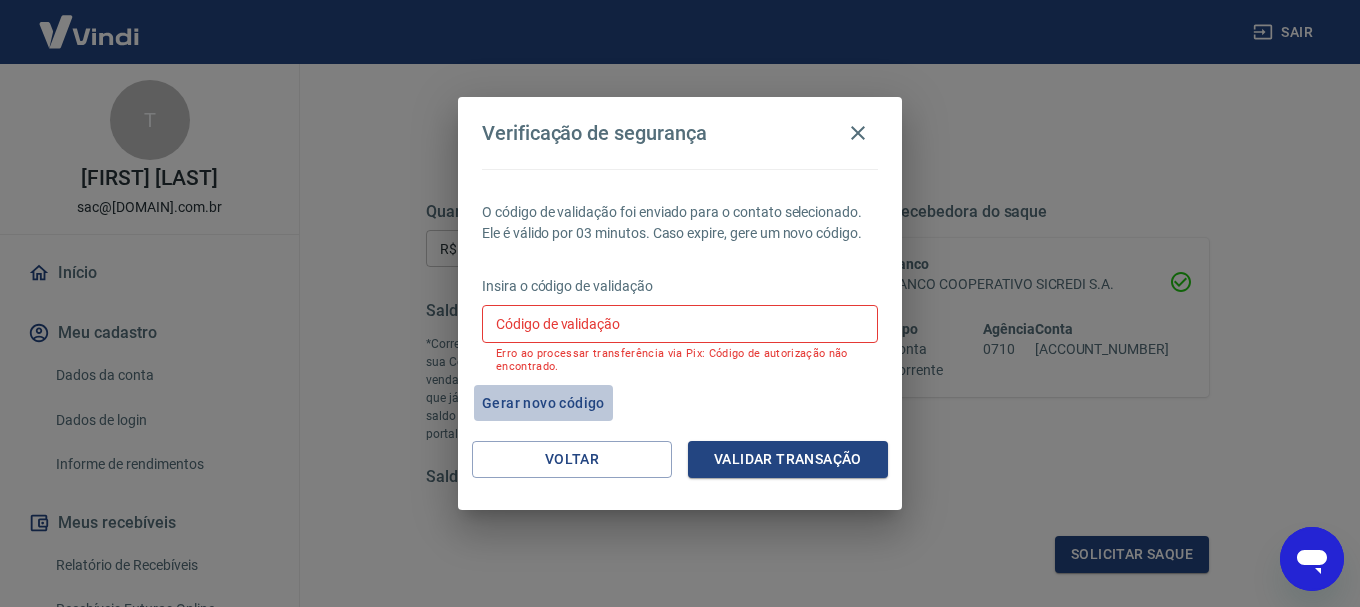 click on "Gerar novo código" at bounding box center [543, 403] 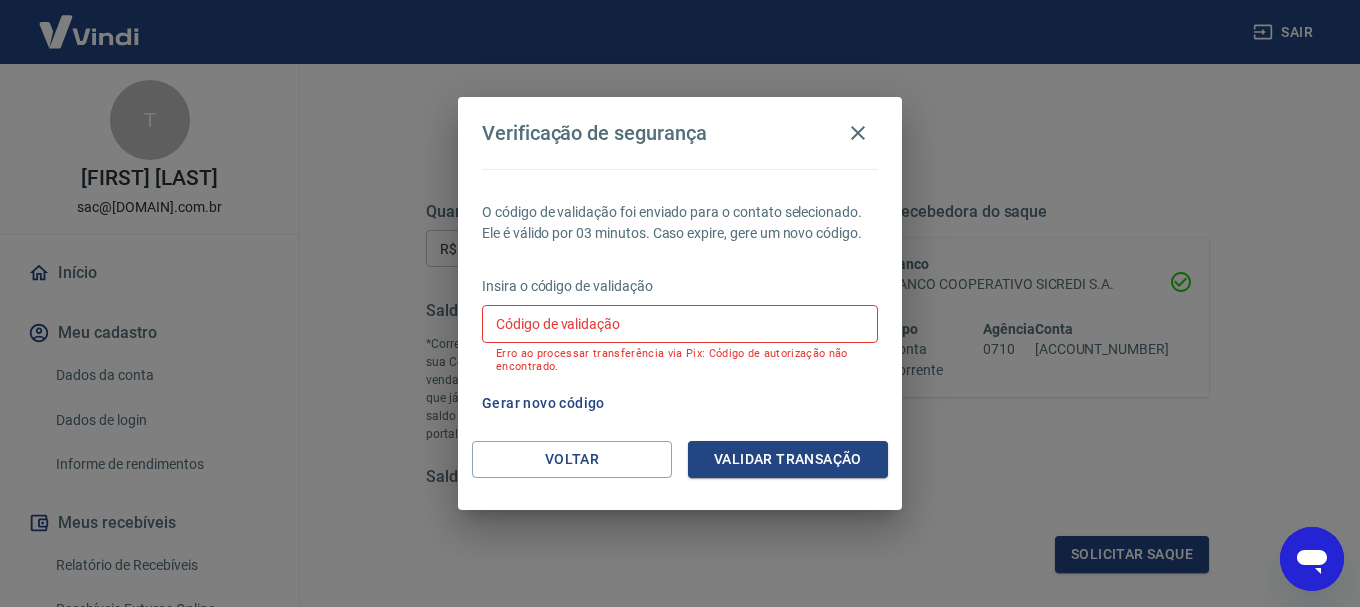 click on "Gerar novo código" at bounding box center (676, 403) 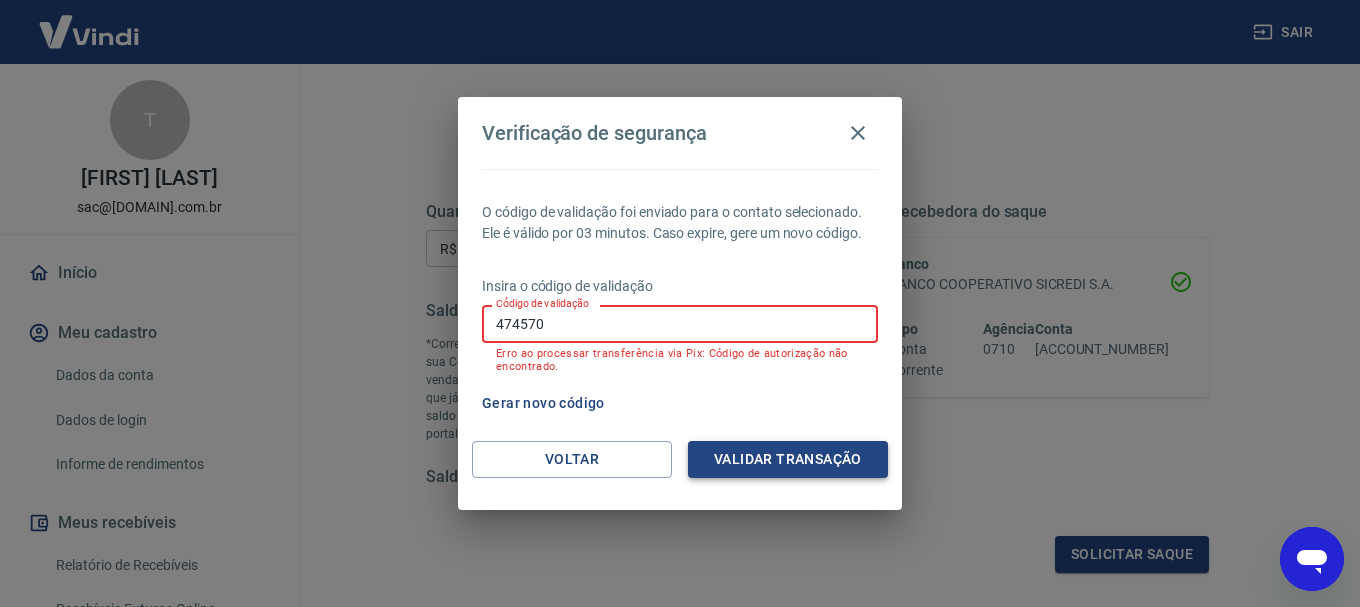type on "474570" 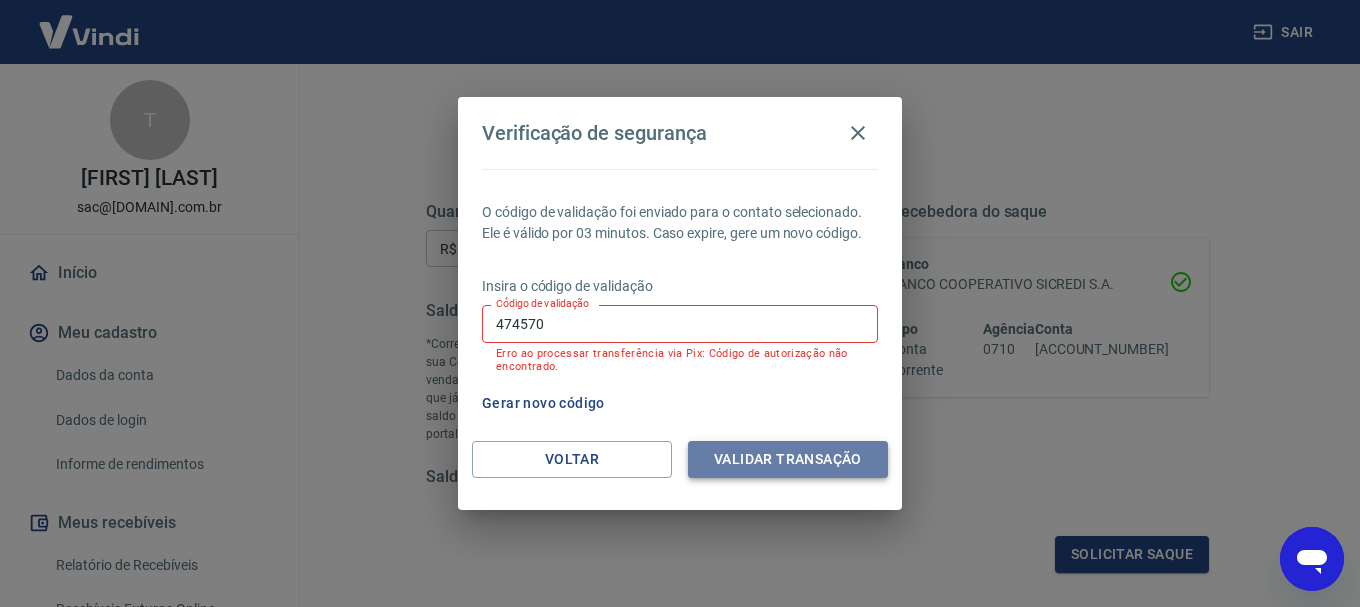 click on "Validar transação" at bounding box center [788, 459] 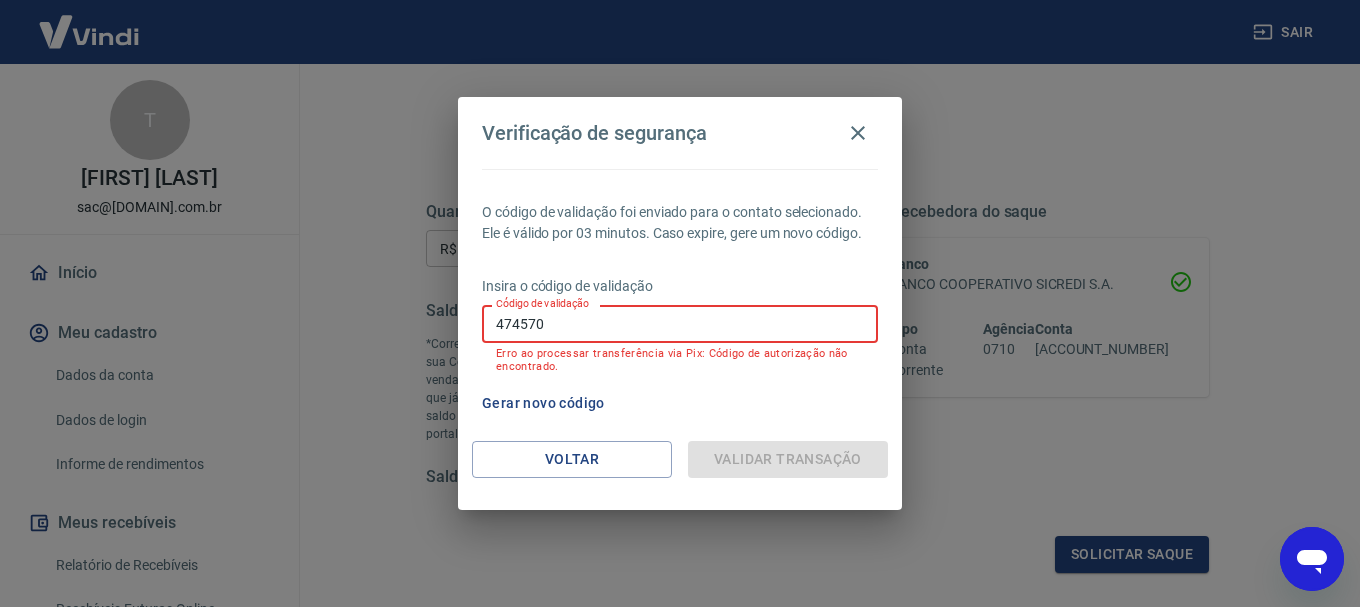 drag, startPoint x: 579, startPoint y: 320, endPoint x: 273, endPoint y: 331, distance: 306.19766 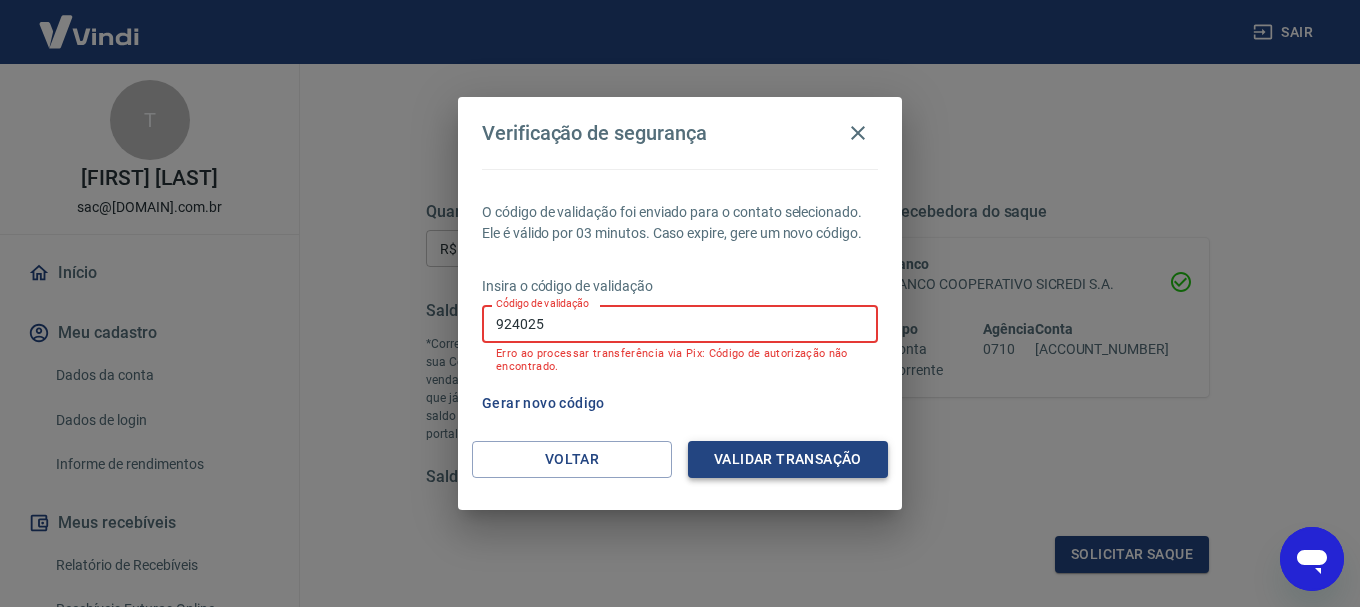 type on "924025" 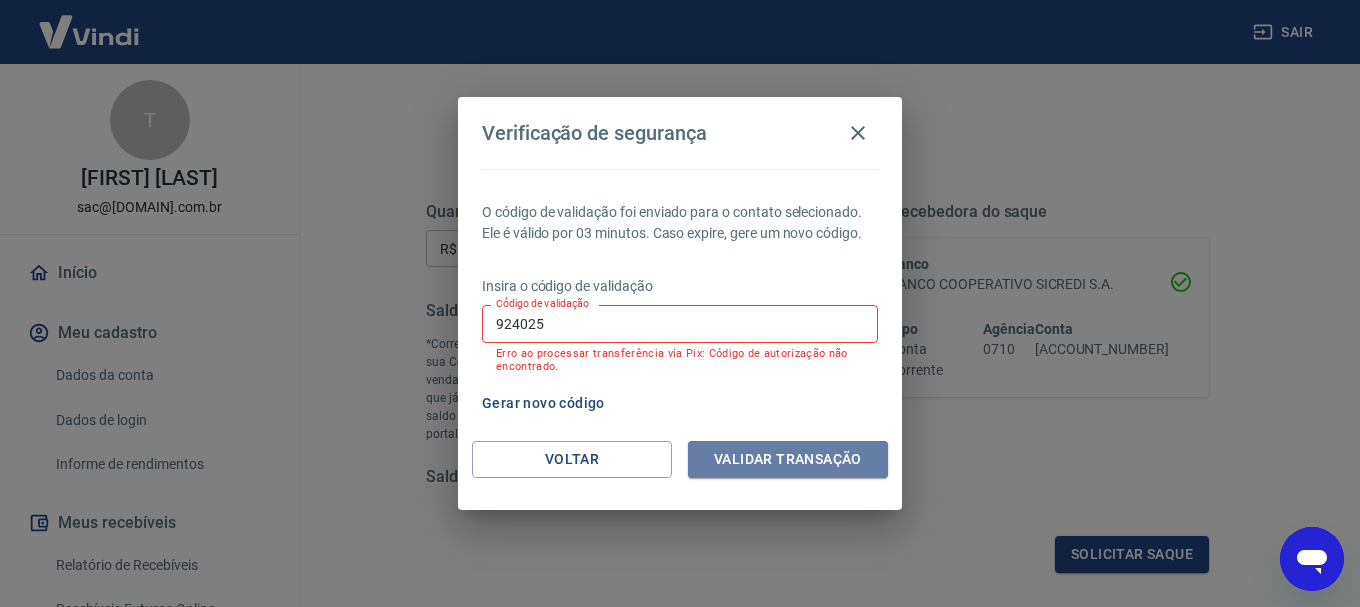 click on "Validar transação" at bounding box center [788, 459] 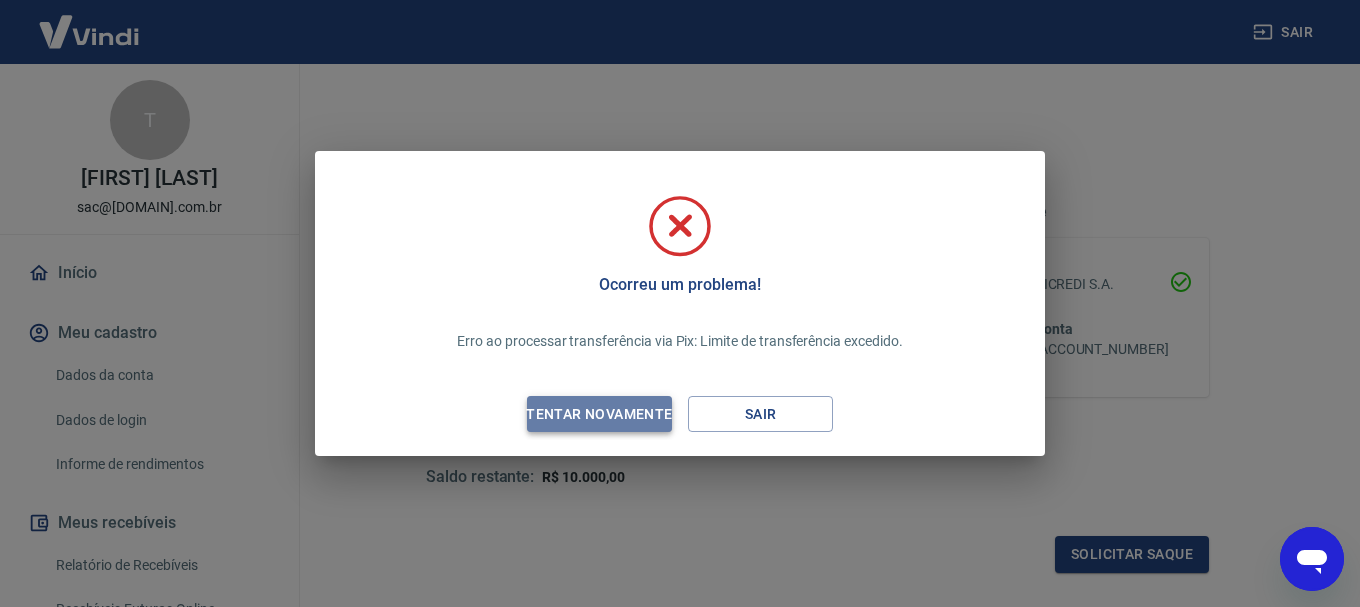 click on "Tentar novamente" at bounding box center [599, 414] 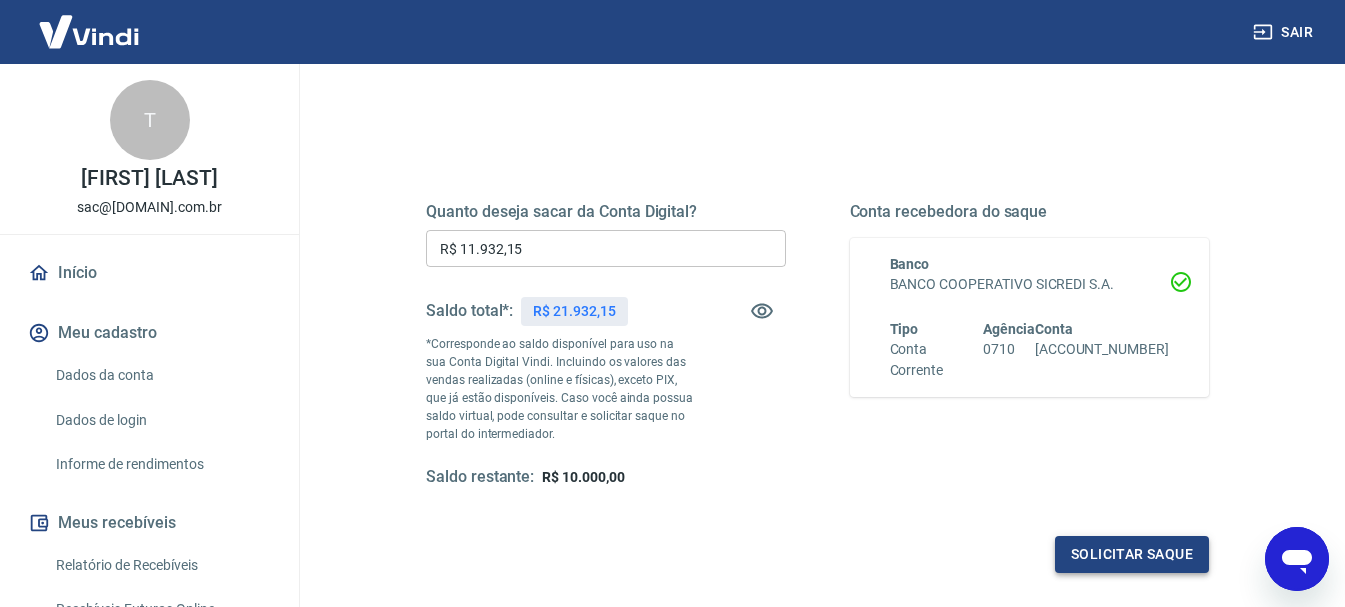 click on "Solicitar saque" at bounding box center (1132, 554) 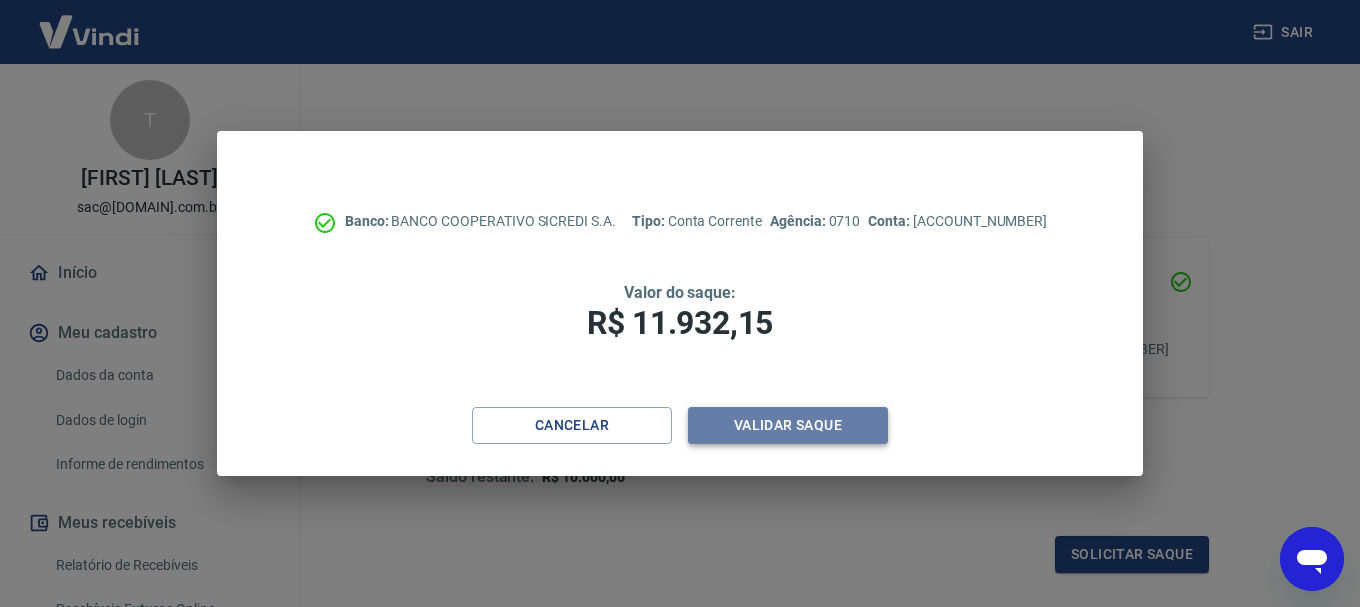 click on "Validar saque" at bounding box center (788, 425) 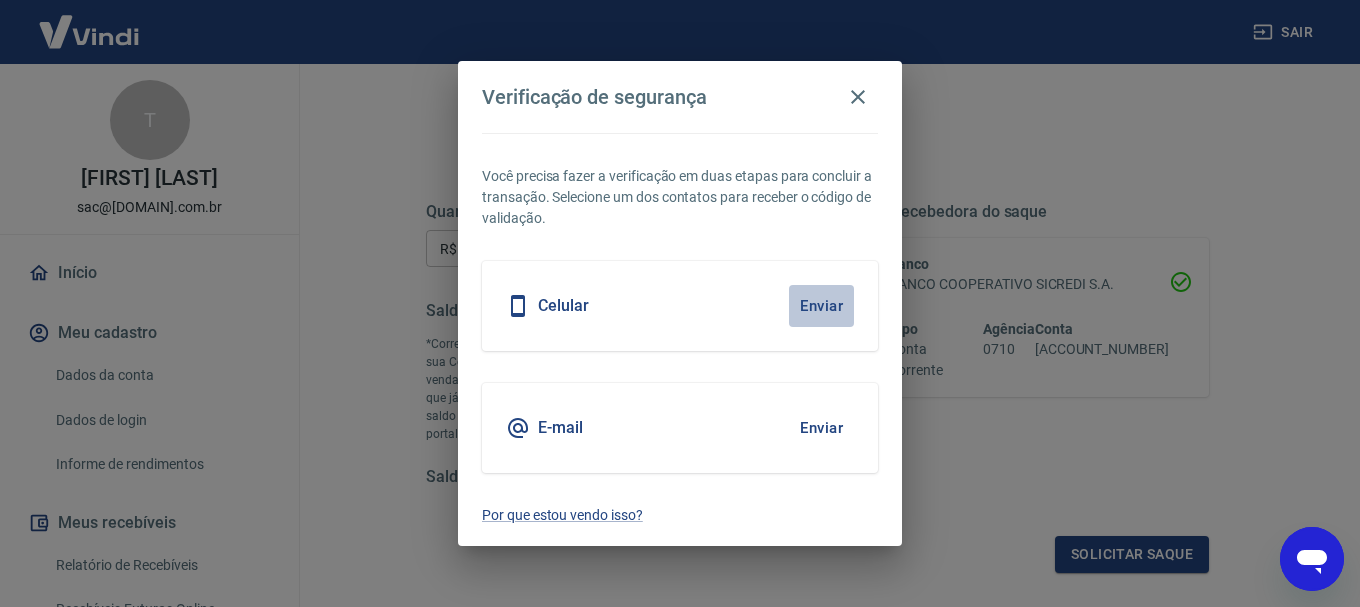 click on "Enviar" at bounding box center [821, 306] 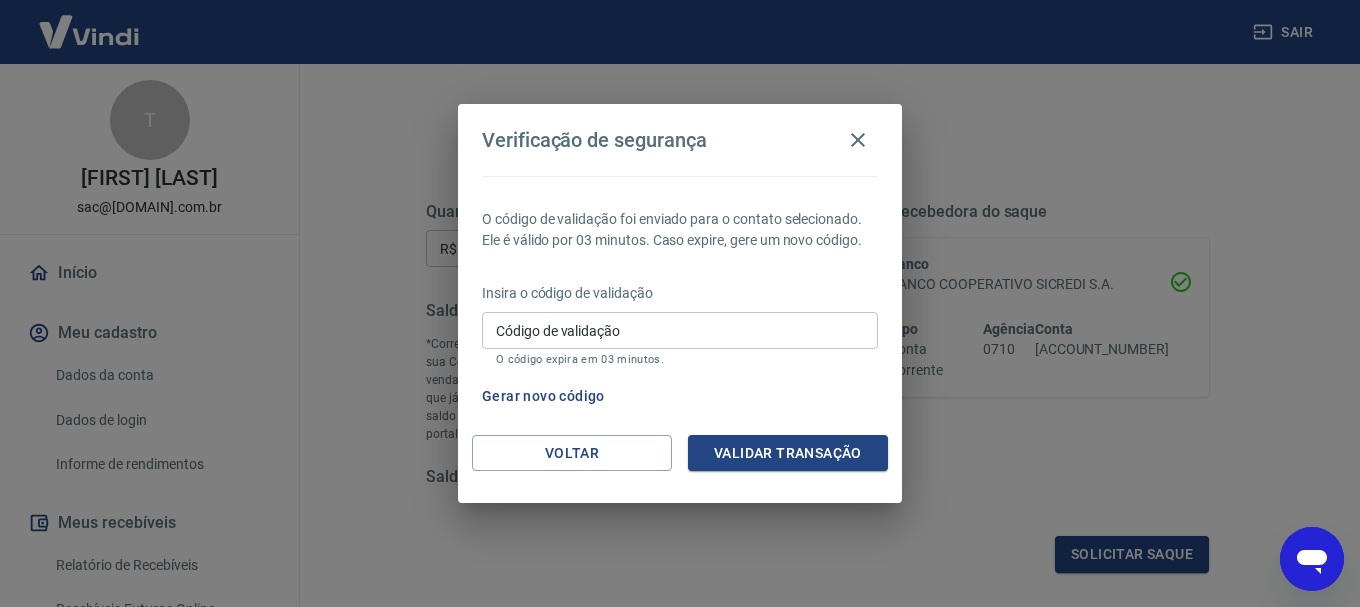 click on "Código de validação" at bounding box center (680, 330) 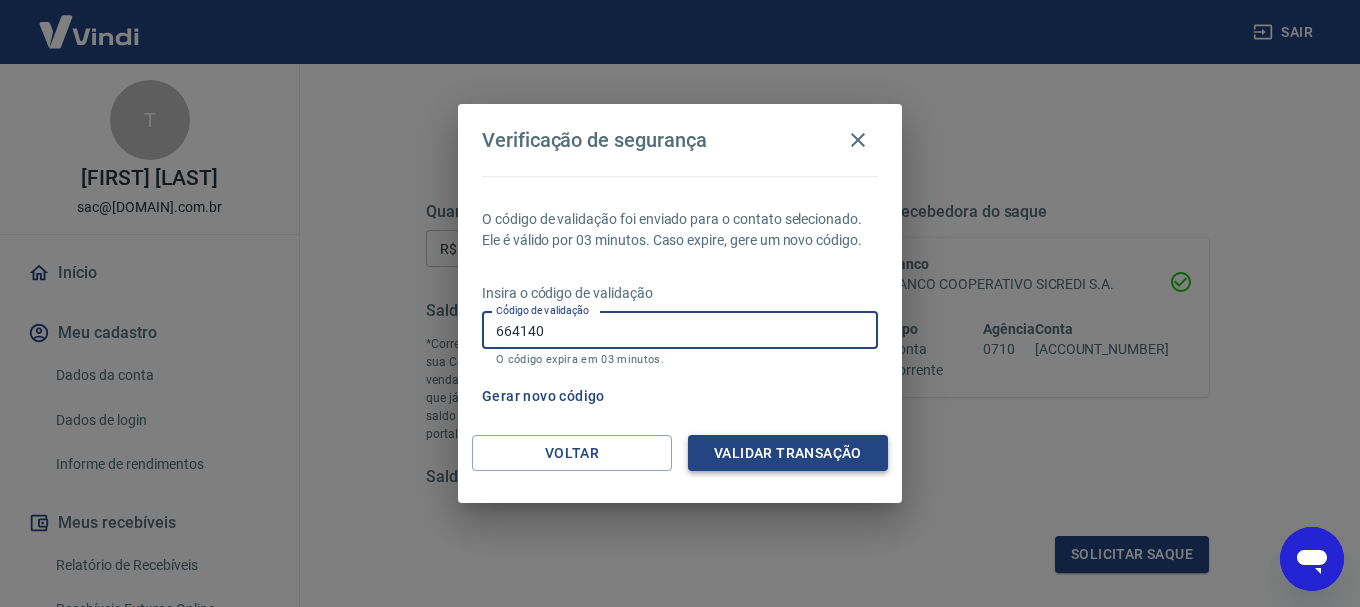 type on "664140" 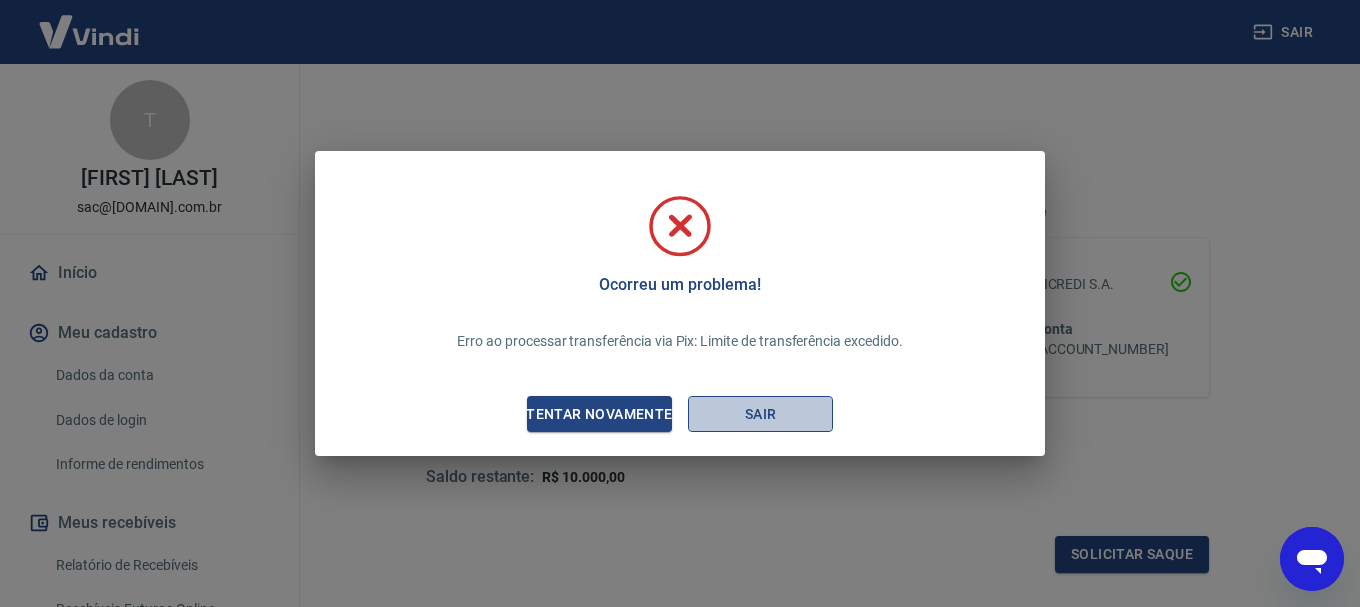 click on "Sair" at bounding box center [760, 414] 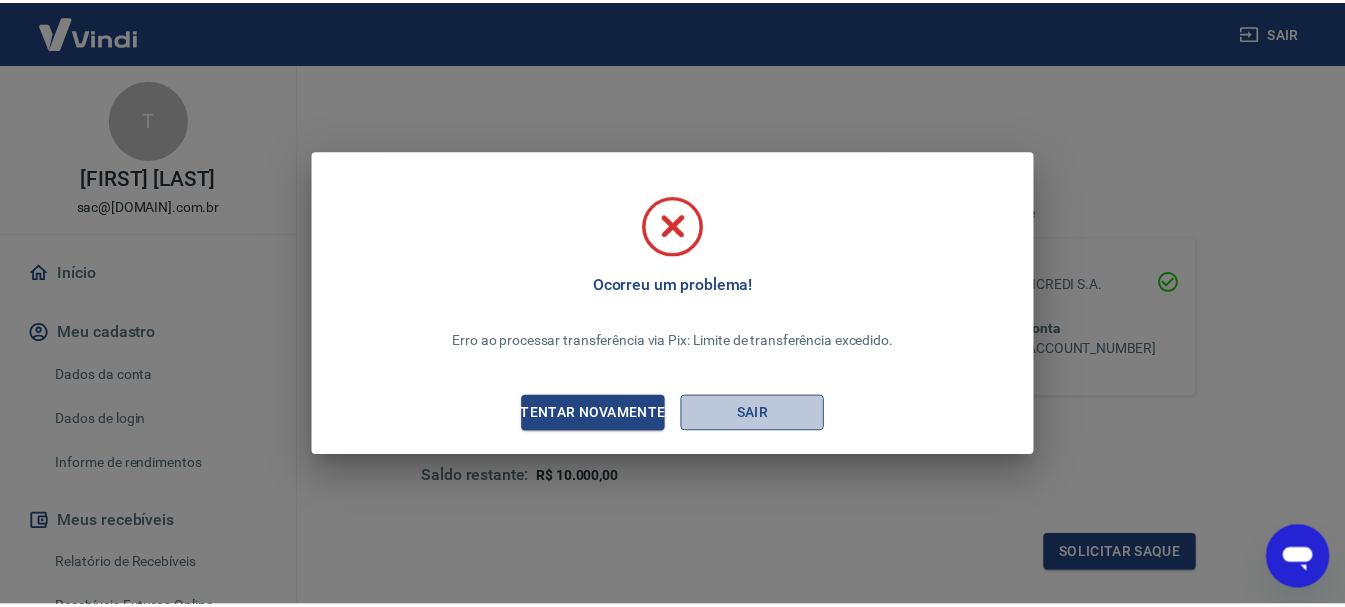 scroll, scrollTop: 0, scrollLeft: 0, axis: both 